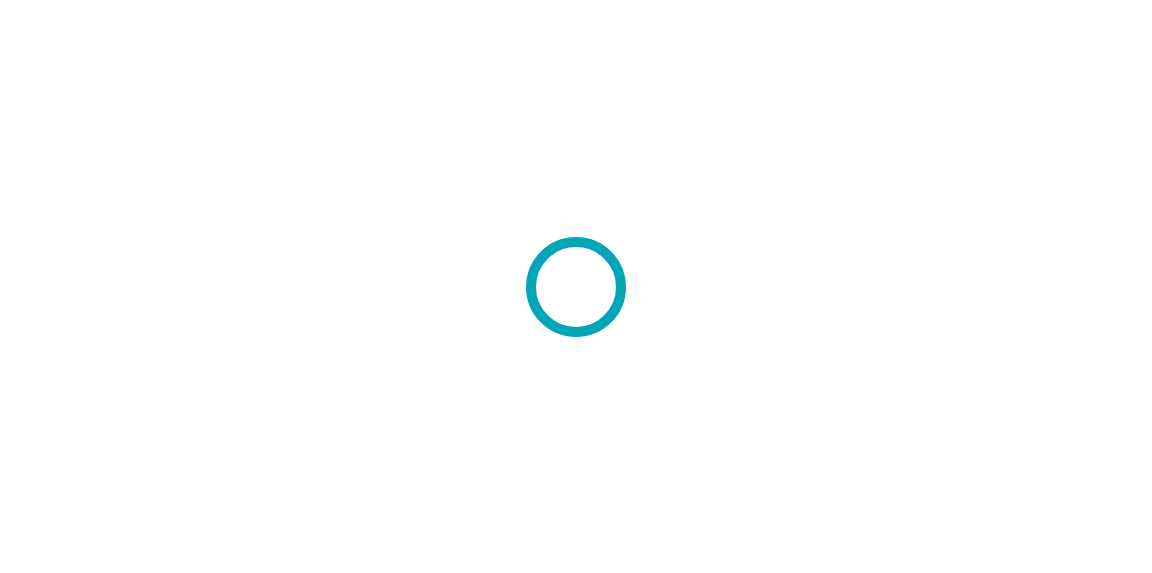scroll, scrollTop: 0, scrollLeft: 0, axis: both 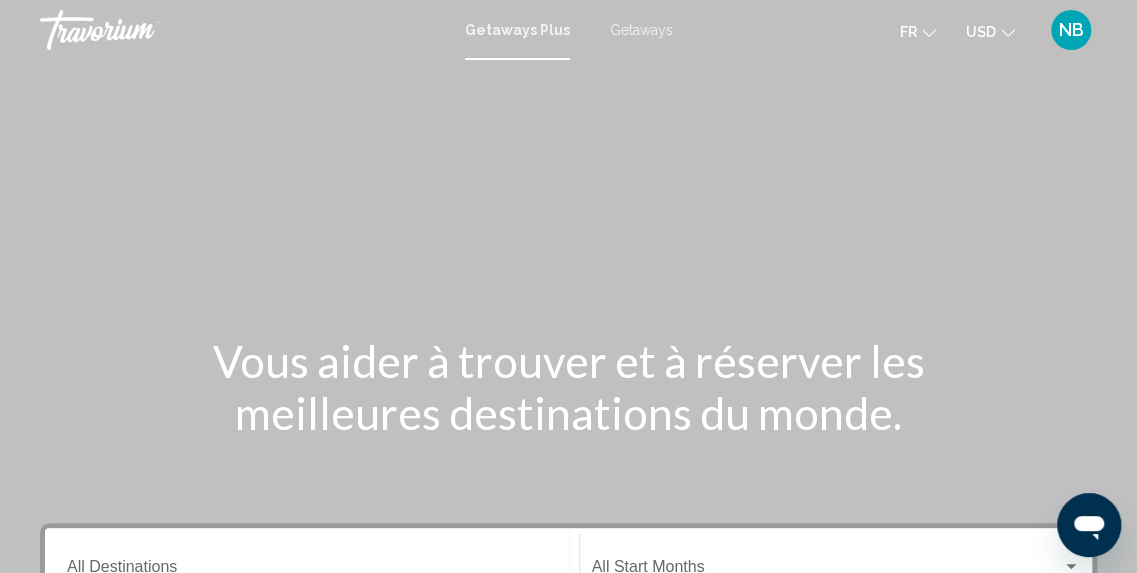 click on "Getaways" at bounding box center [641, 30] 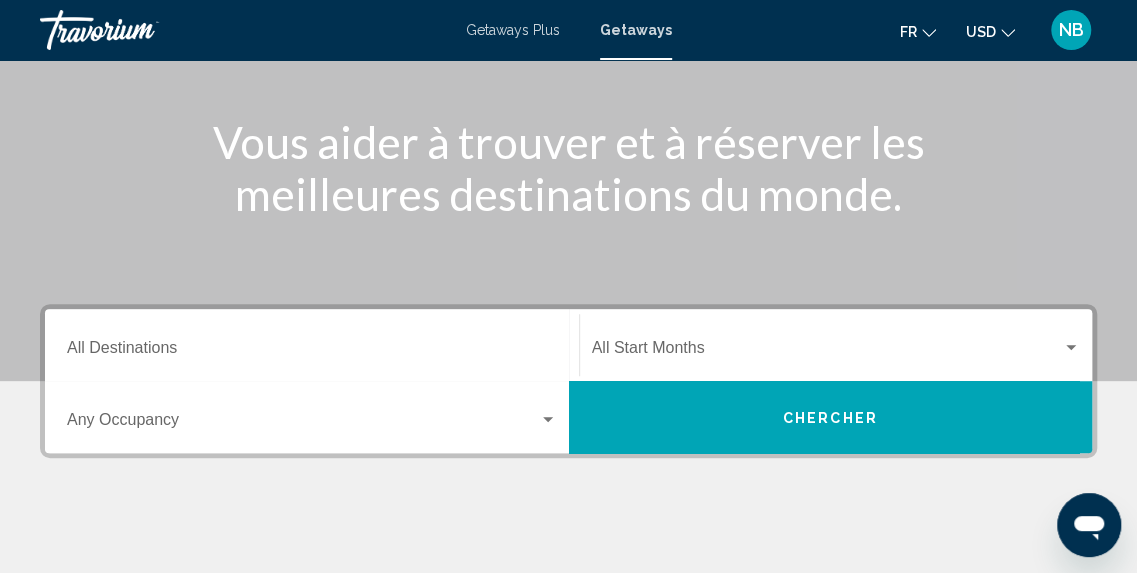 scroll, scrollTop: 226, scrollLeft: 0, axis: vertical 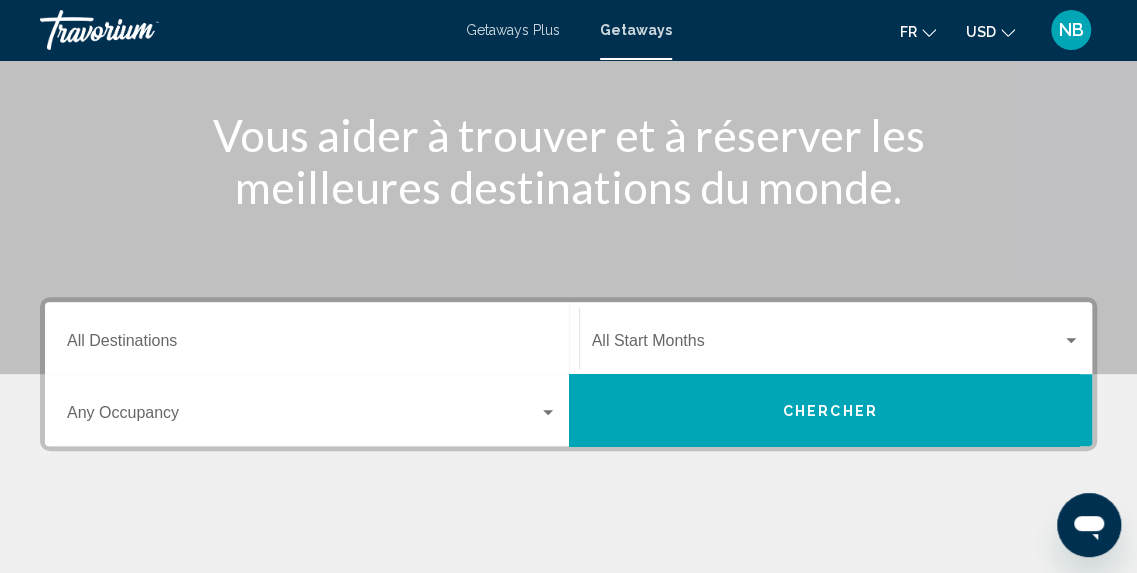 click on "Destination All Destinations" at bounding box center [312, 338] 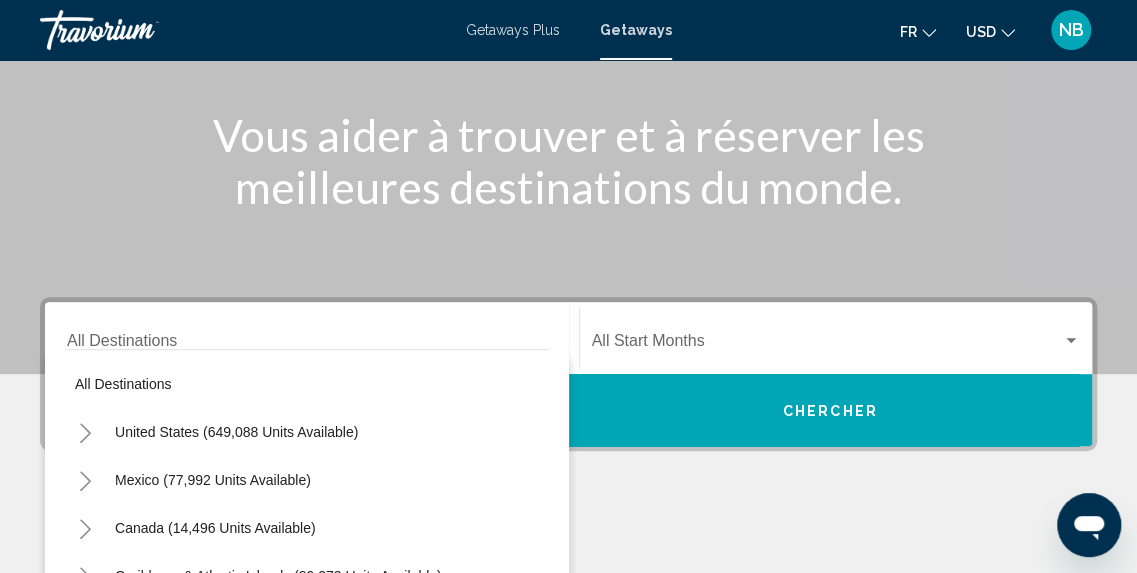 click on "All destinations
United States (649,088 units available)
Mexico (77,992 units available)
Canada (14,496 units available)
Caribbean & Atlantic Islands (39,273 units available)
Europe (35,350 units available)
Australia (3,113 units available)
South Pacific and Oceania (281 units available)
South America (15,471 units available)
Central America (953 units available)
Asia (11,207 units available)
Africa (718 units available)
Middle East (1,196 units available)" at bounding box center [307, 505] 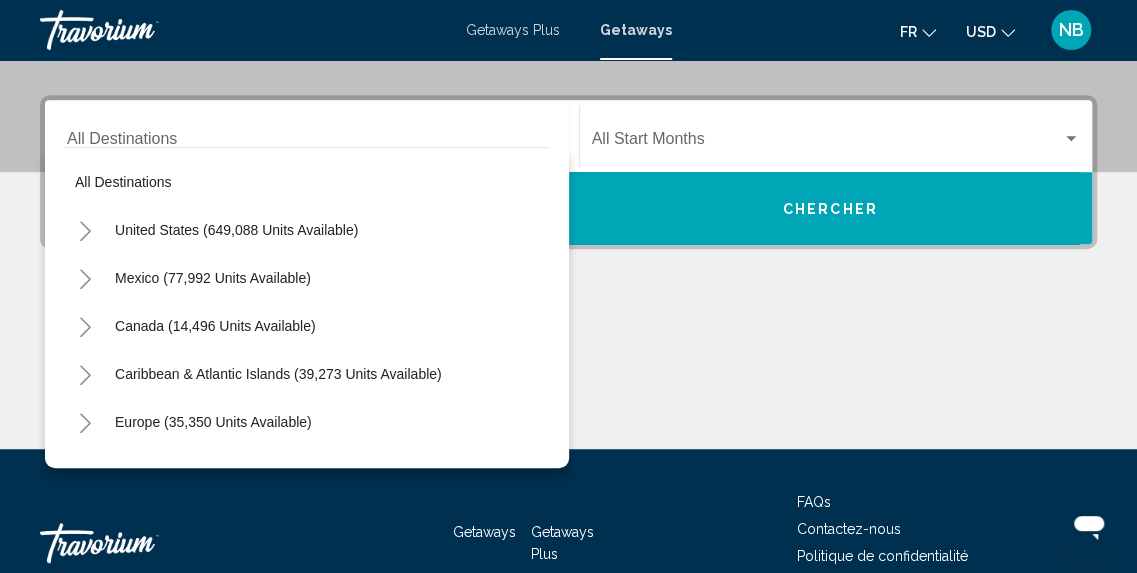 scroll, scrollTop: 458, scrollLeft: 0, axis: vertical 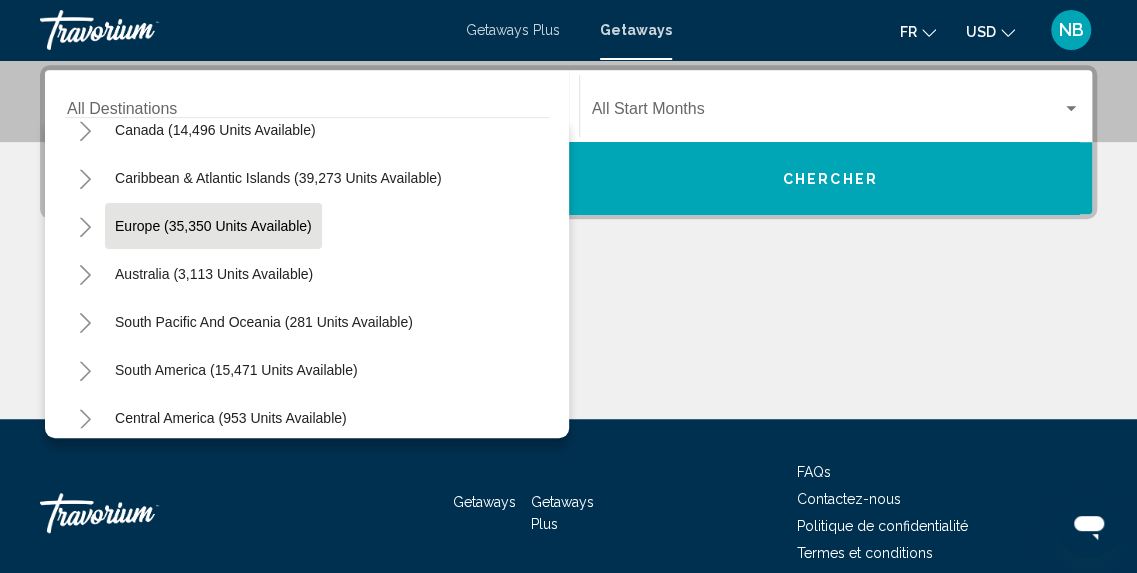 click on "Europe (35,350 units available)" at bounding box center [214, 274] 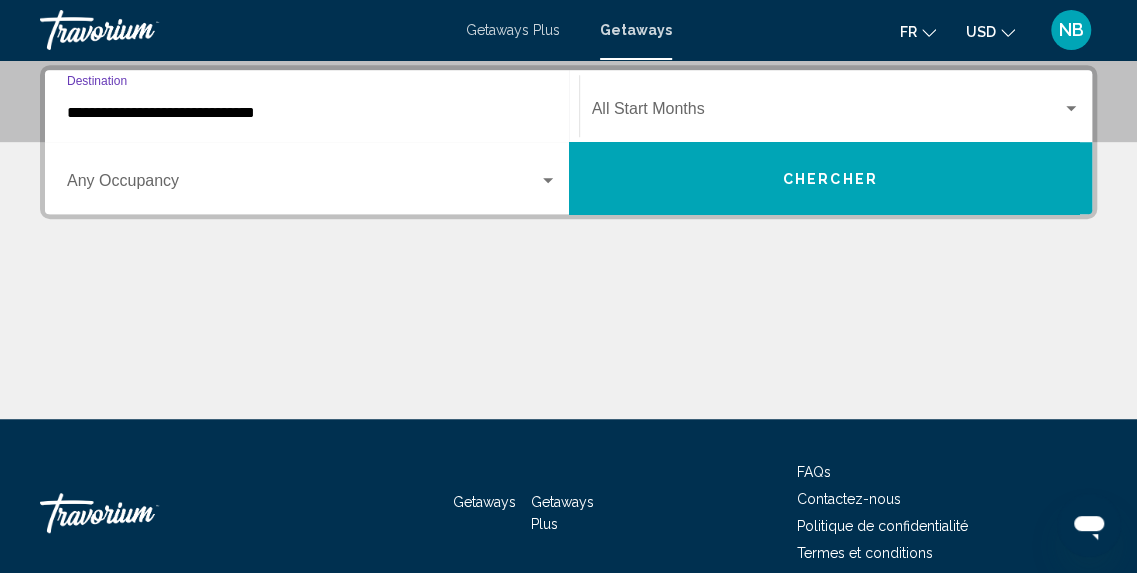 click on "Occupancy Any Occupancy" at bounding box center (312, 178) 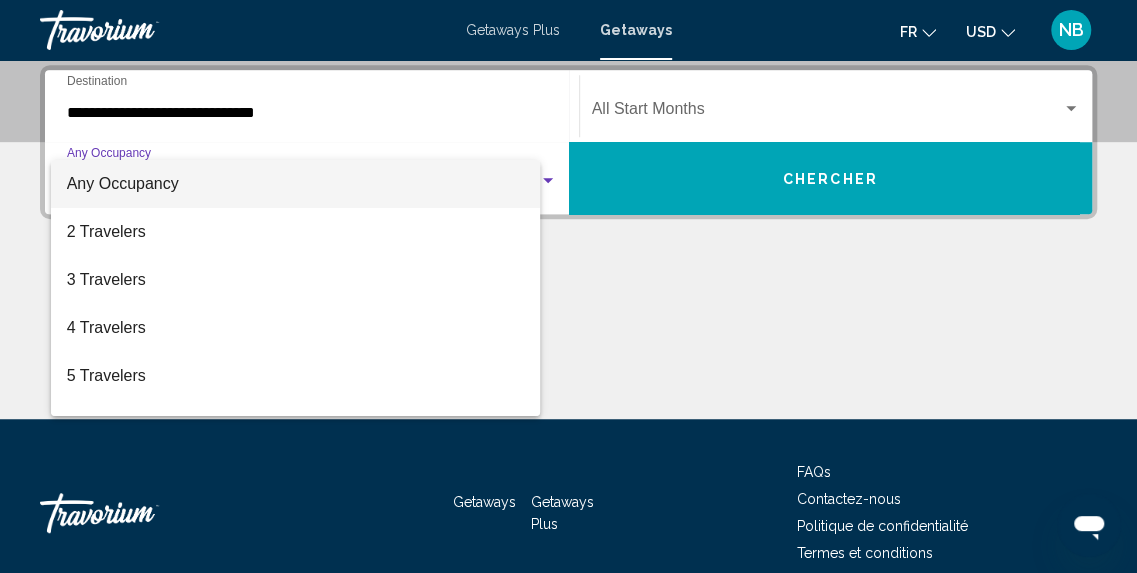 click on "Start Month All Start Months" 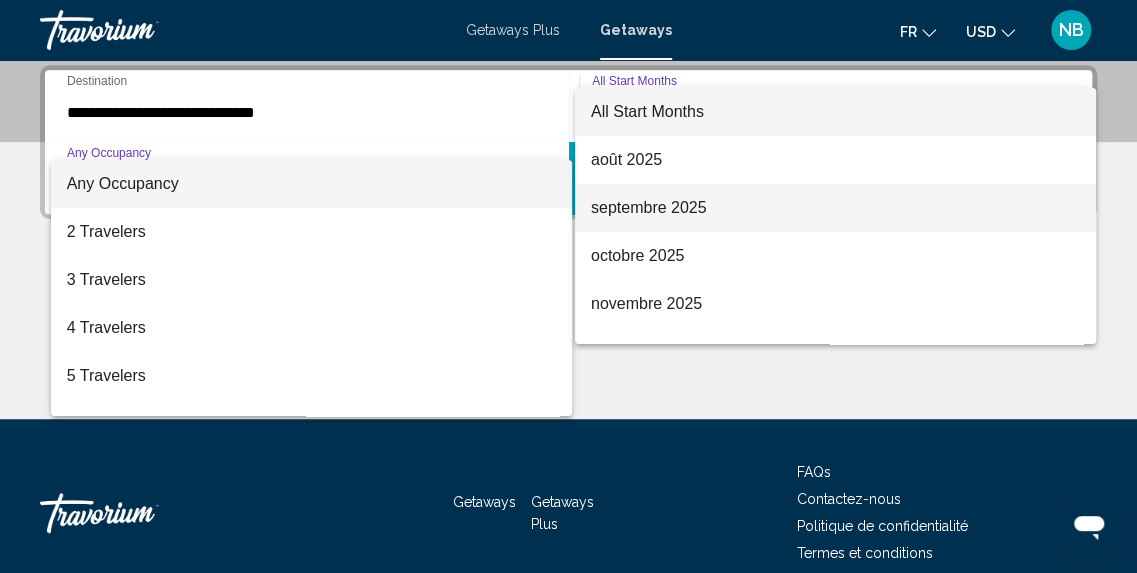 click on "septembre 2025" at bounding box center (835, 208) 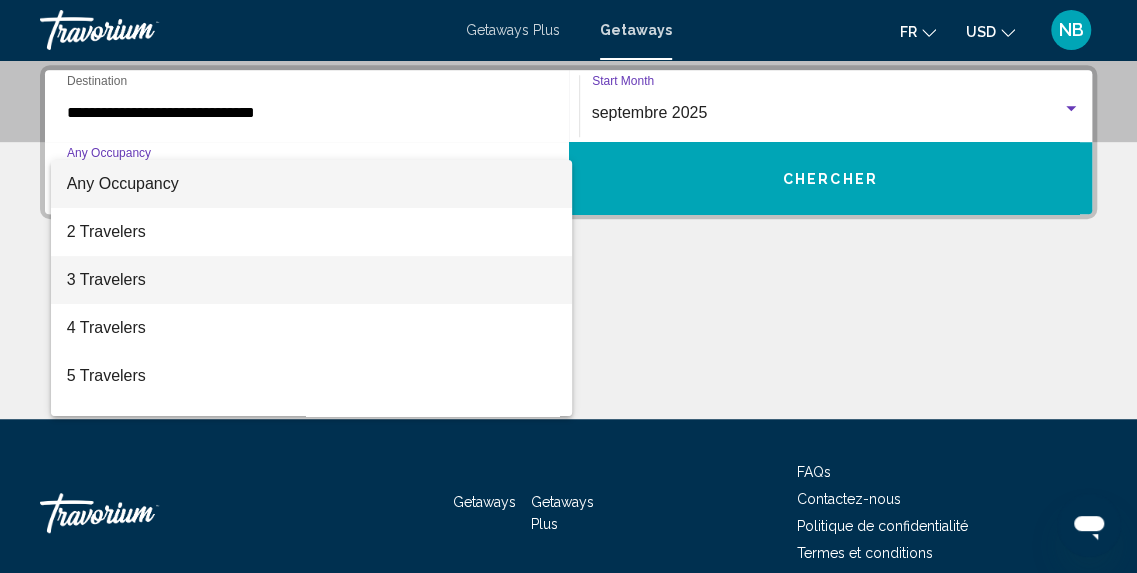 click on "3 Travelers" at bounding box center (312, 280) 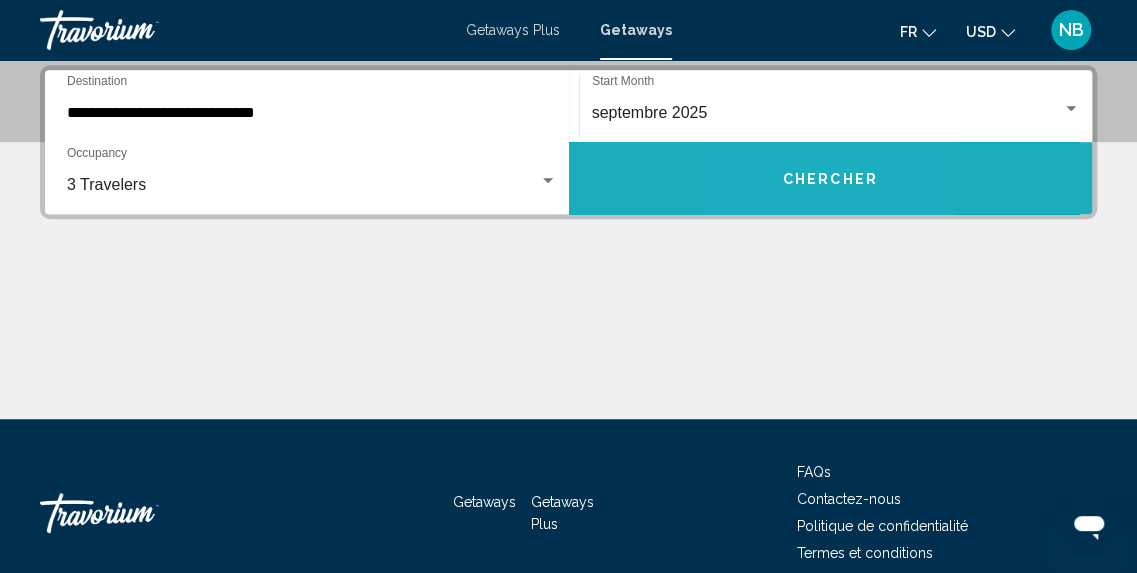 click on "Chercher" at bounding box center [831, 178] 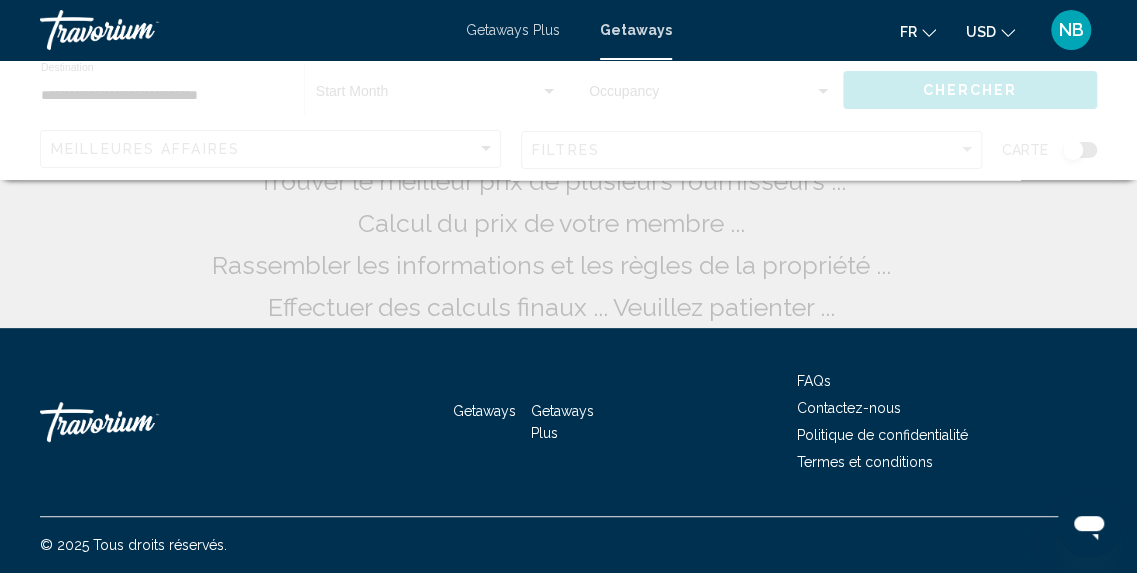 scroll, scrollTop: 0, scrollLeft: 0, axis: both 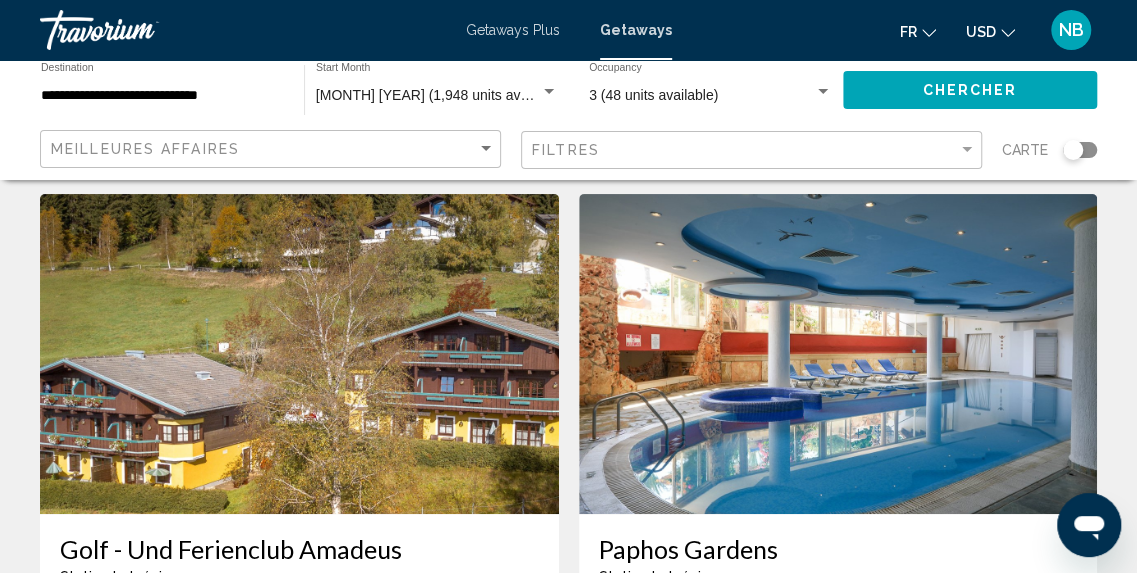click on "fr
English Español Français Italiano Português русский USD
USD ($) MXN (Mex$) CAD (Can$) GBP (£) EUR (€) AUD (A$) NZD (NZ$) CNY (CN¥) NB Se connecter" at bounding box center [895, 30] 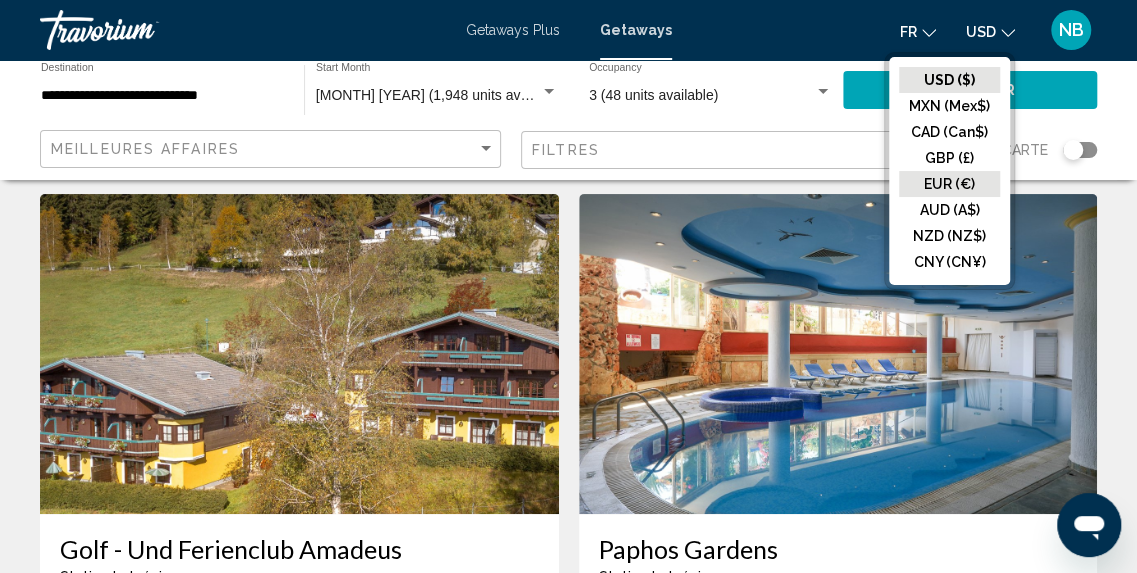click on "EUR (€)" 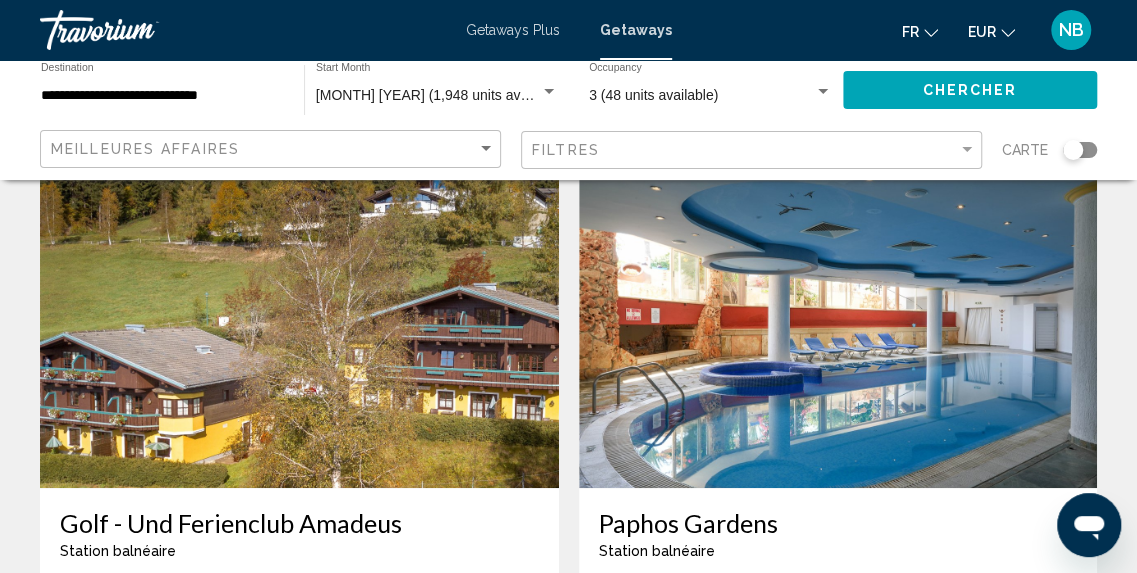 scroll, scrollTop: 0, scrollLeft: 0, axis: both 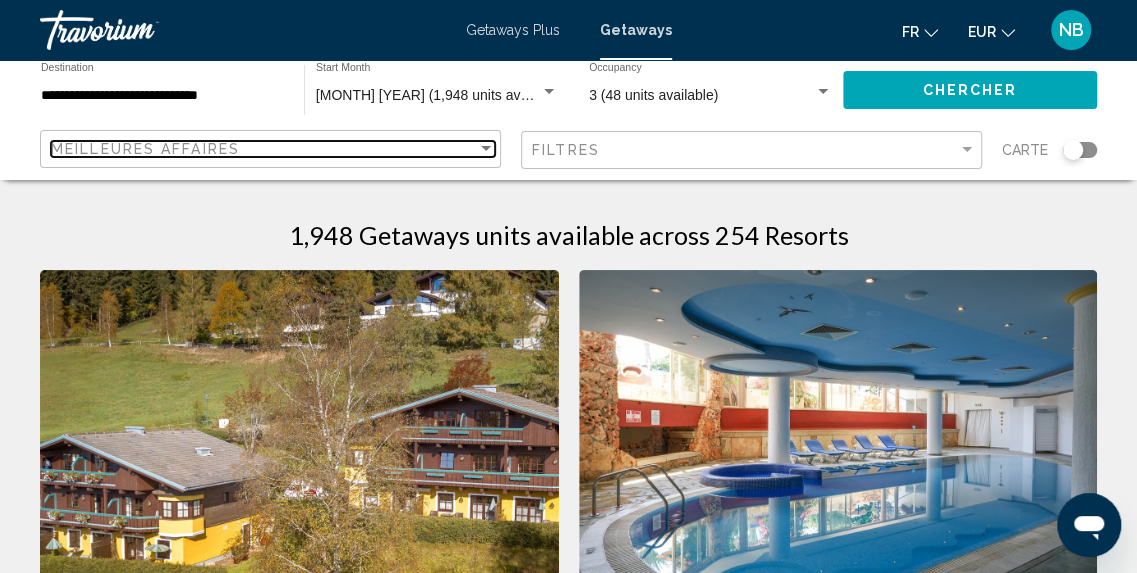 click on "Meilleures affaires" at bounding box center (264, 149) 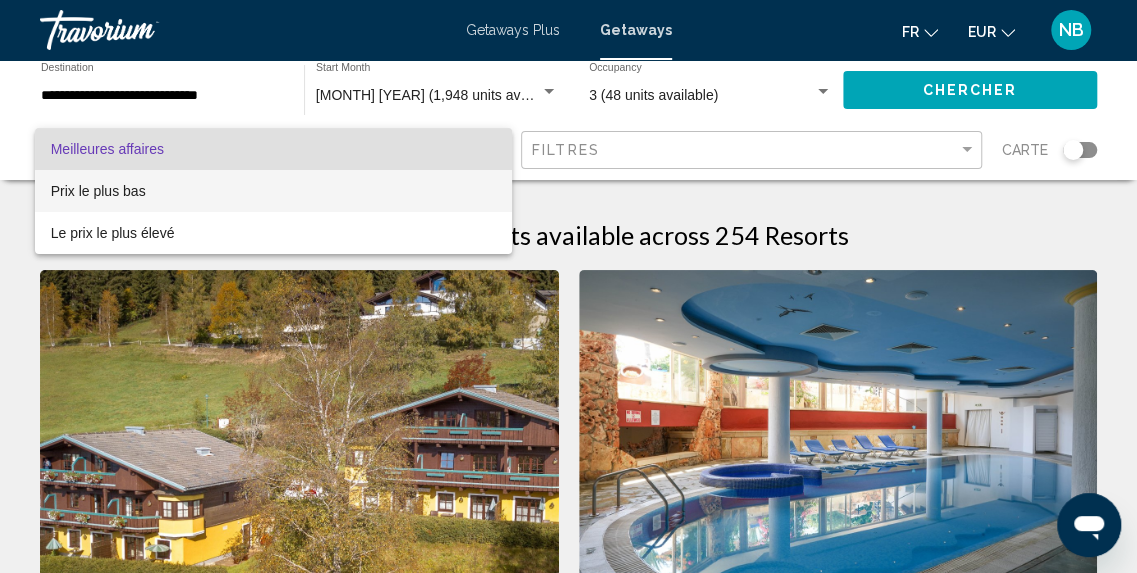 click on "Prix ​​le plus bas" at bounding box center [273, 191] 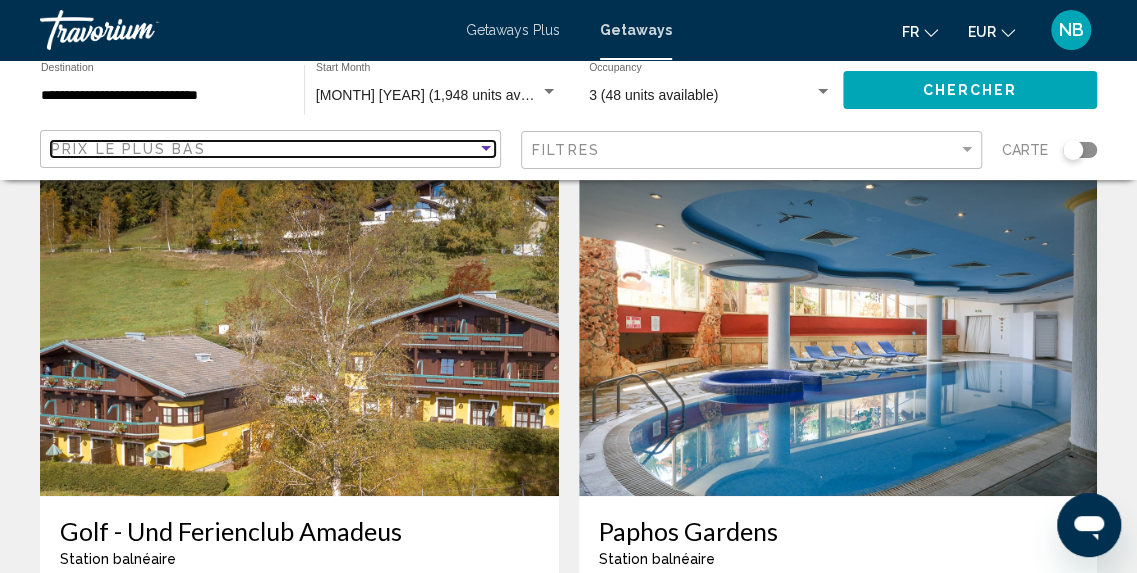 scroll, scrollTop: 0, scrollLeft: 0, axis: both 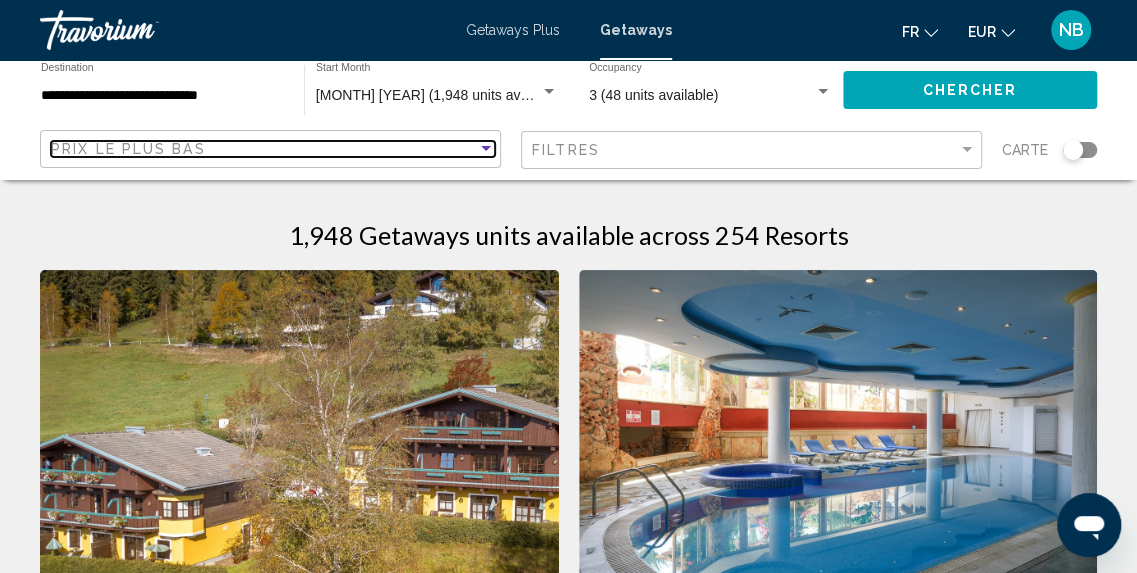 click on "Prix ​​le plus bas" at bounding box center [264, 149] 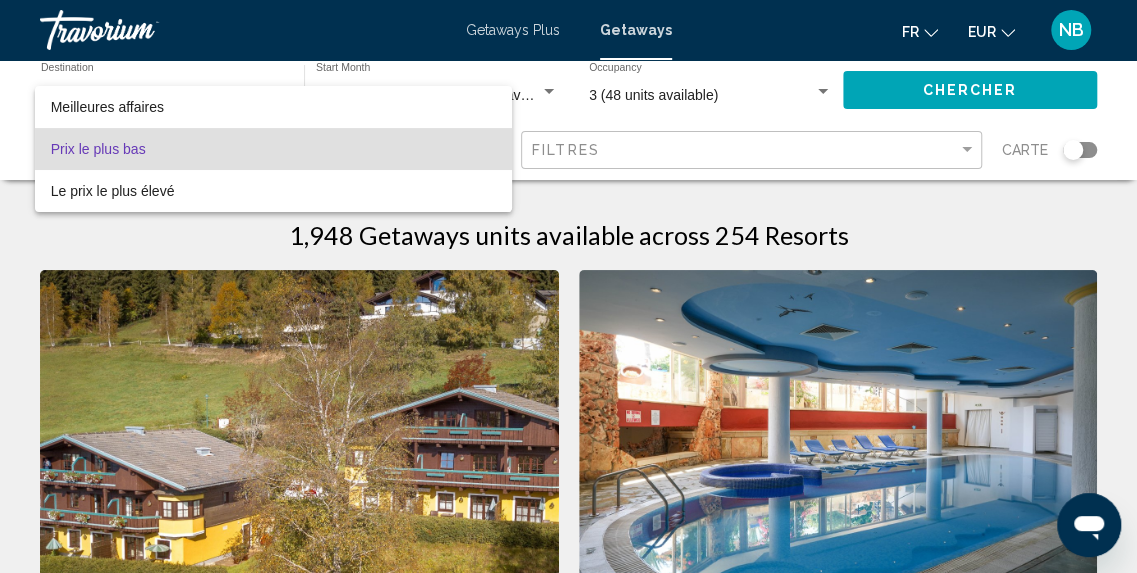 click on "Prix ​​le plus bas" at bounding box center [273, 149] 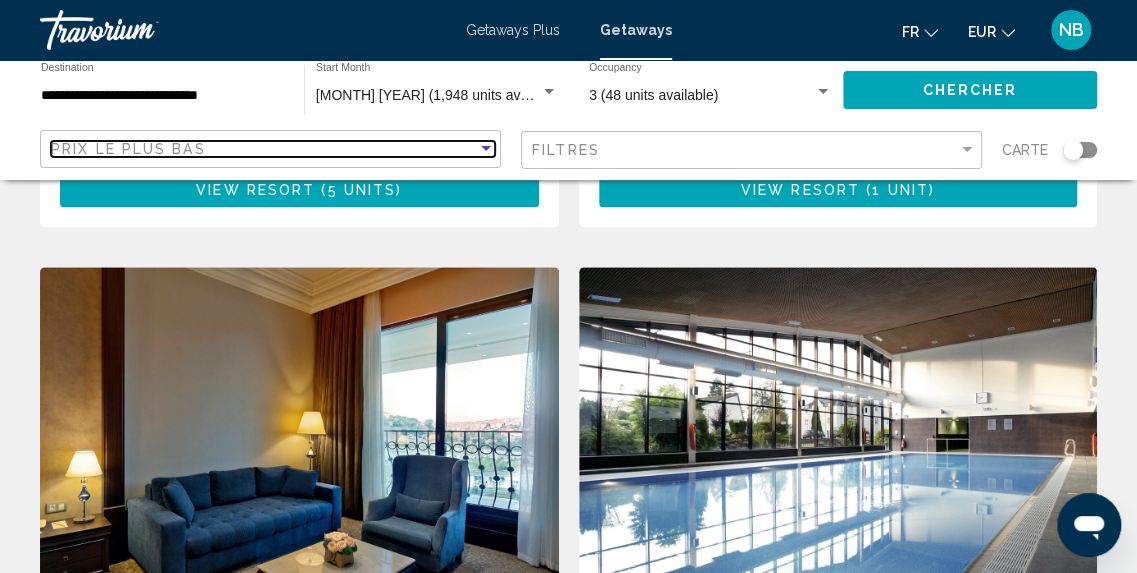 scroll, scrollTop: 304, scrollLeft: 0, axis: vertical 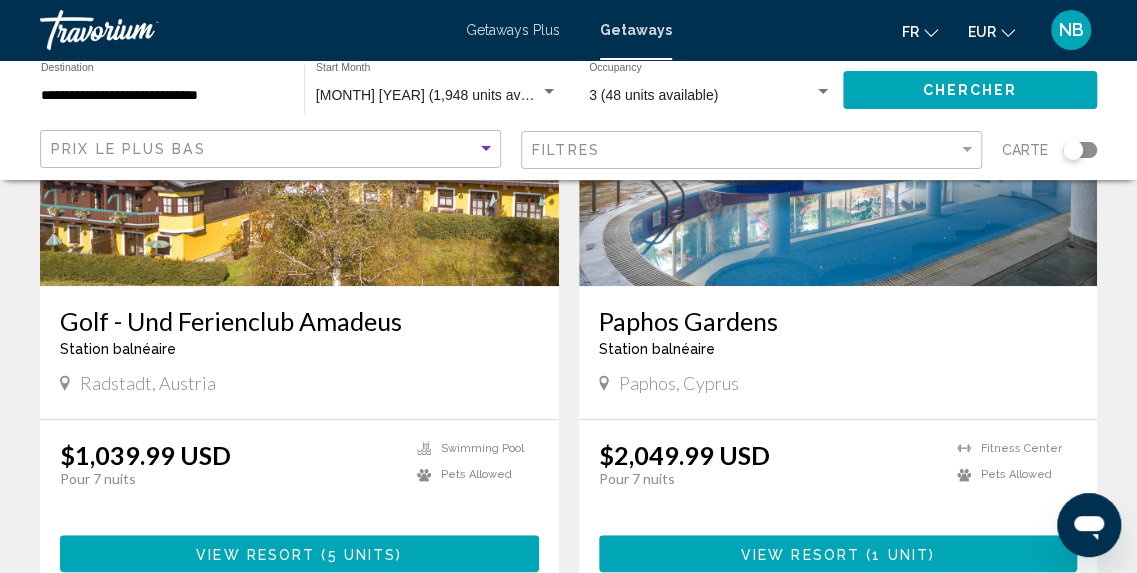 click on "EUR" 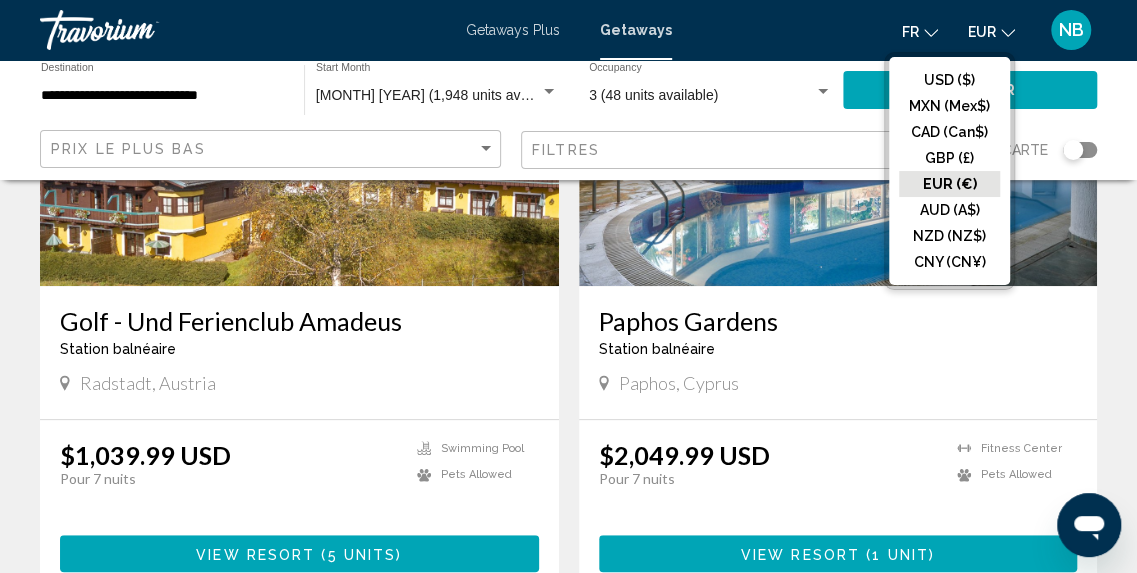 click on "EUR (€)" 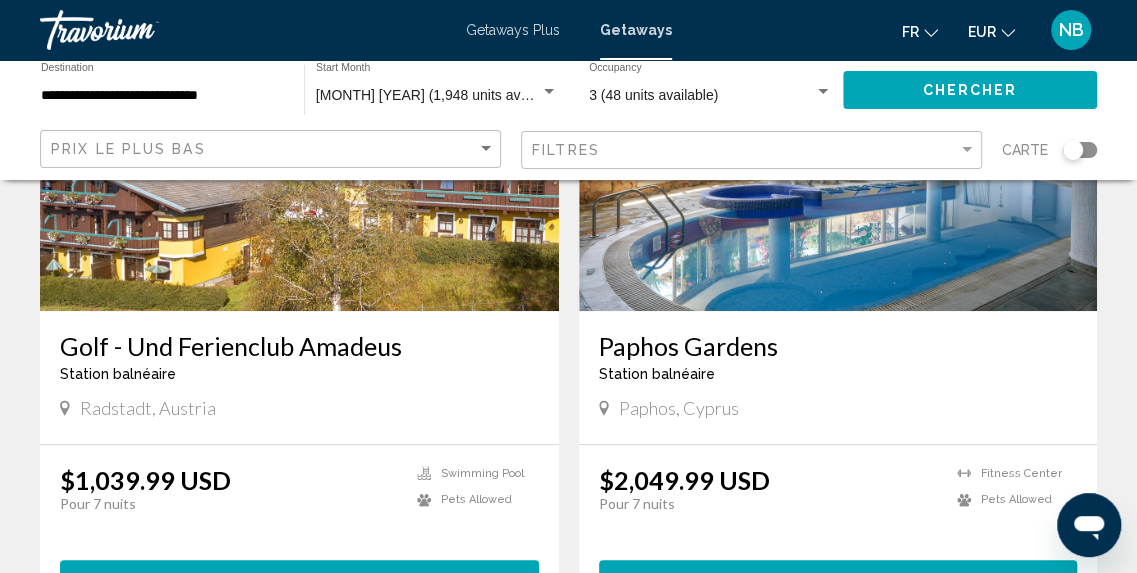 scroll, scrollTop: 148, scrollLeft: 0, axis: vertical 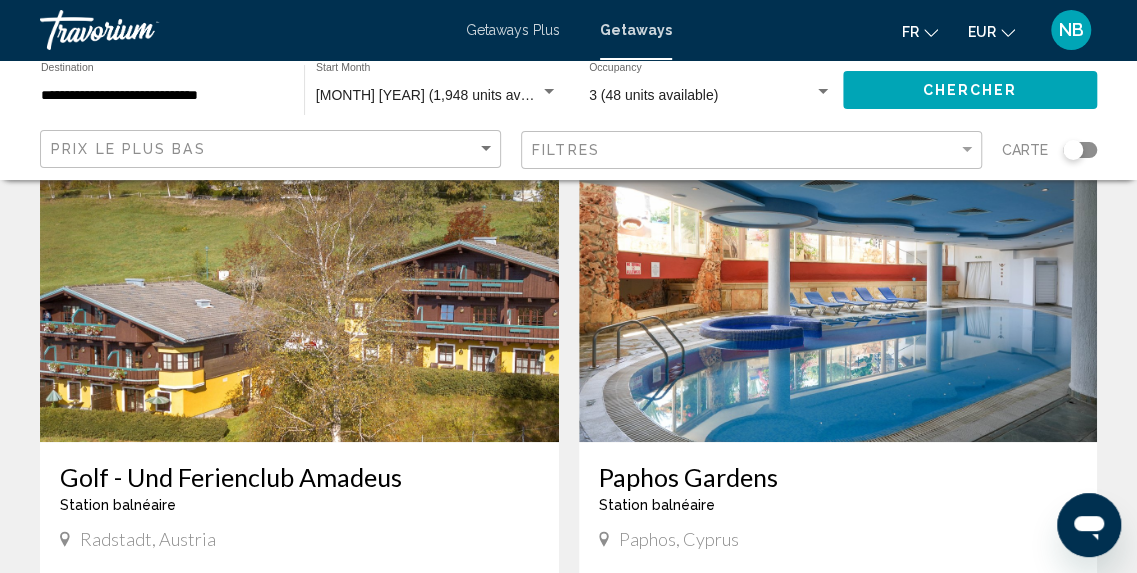 click on "Chercher" 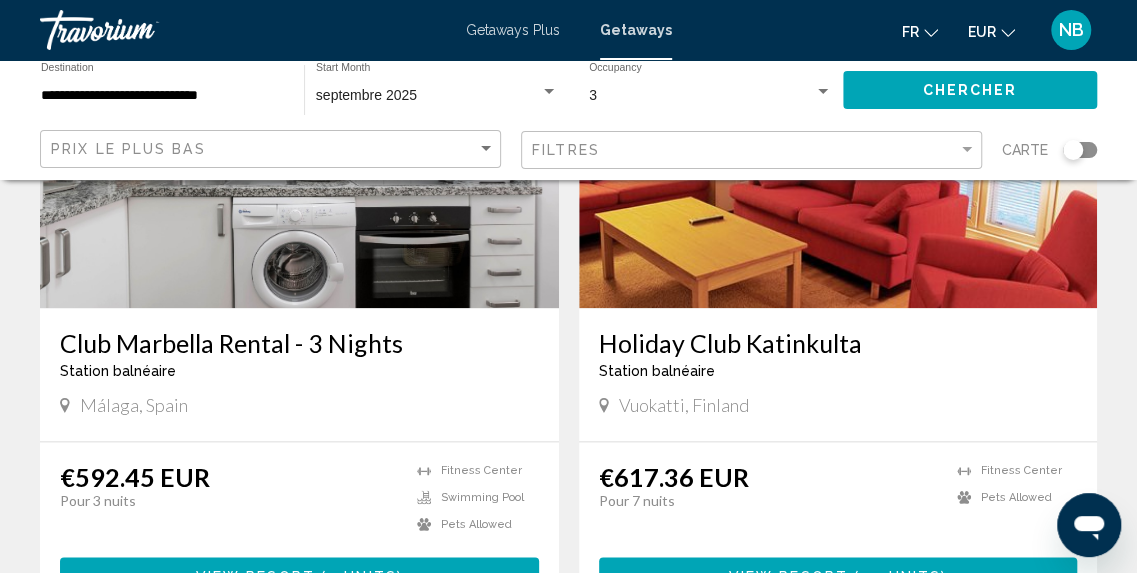 scroll, scrollTop: 971, scrollLeft: 0, axis: vertical 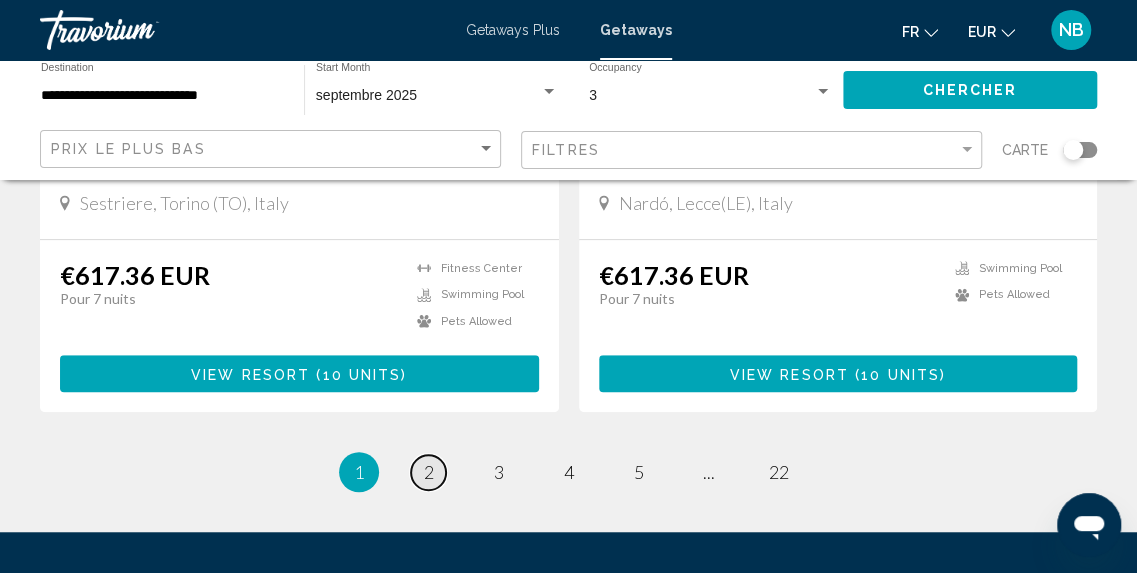 click on "page  2" at bounding box center (428, 472) 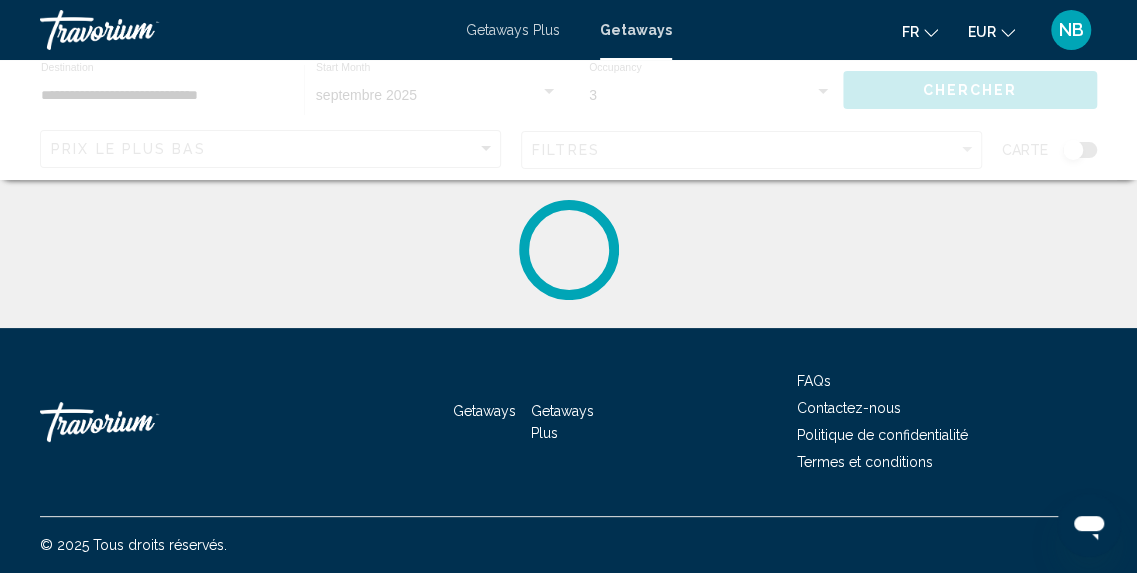 scroll, scrollTop: 0, scrollLeft: 0, axis: both 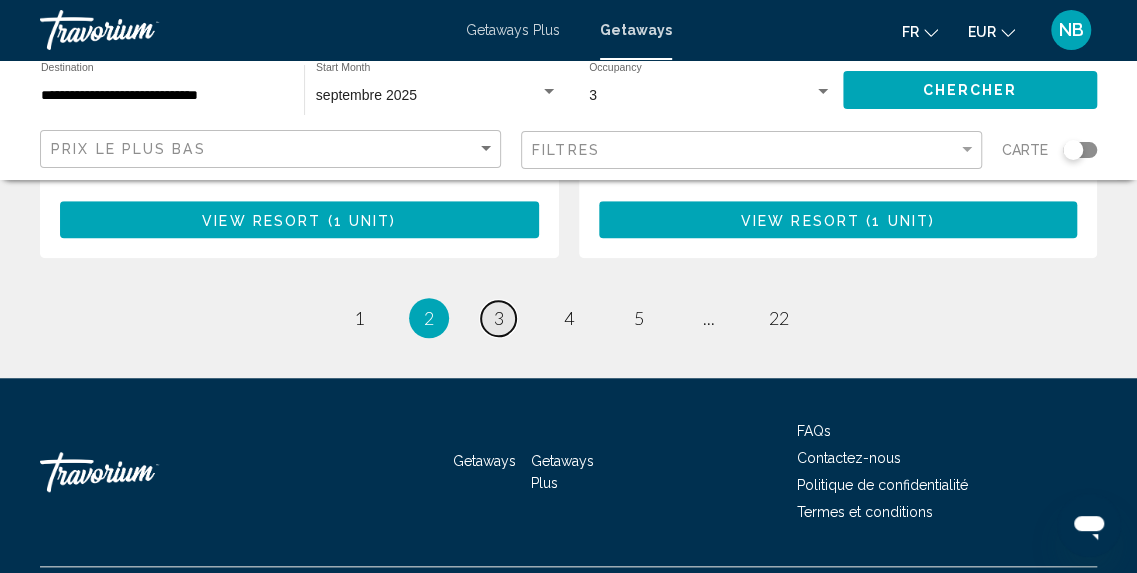 click on "3" at bounding box center [499, 318] 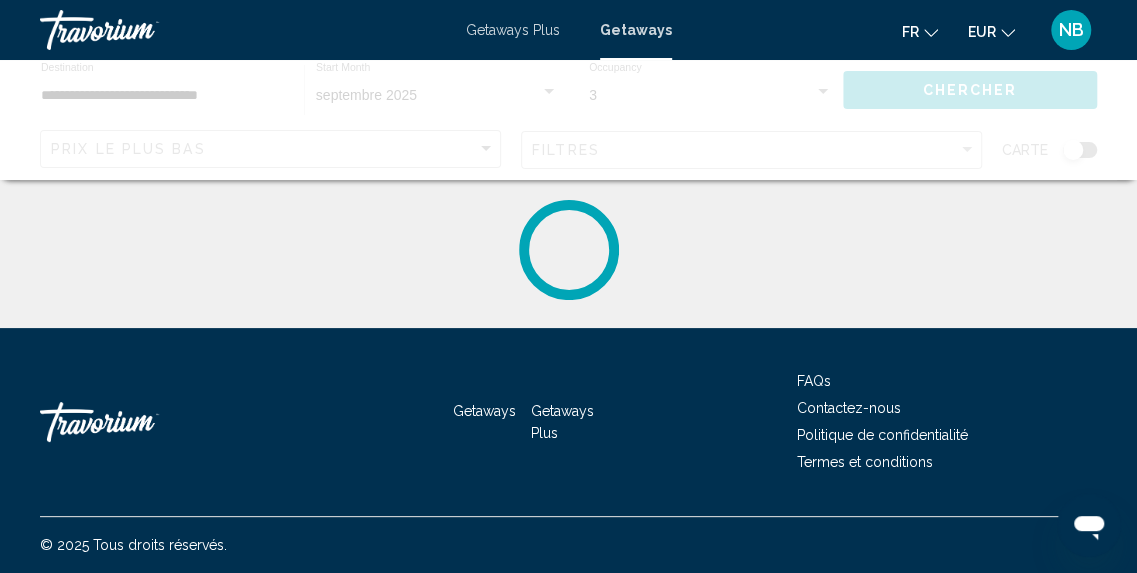 scroll, scrollTop: 0, scrollLeft: 0, axis: both 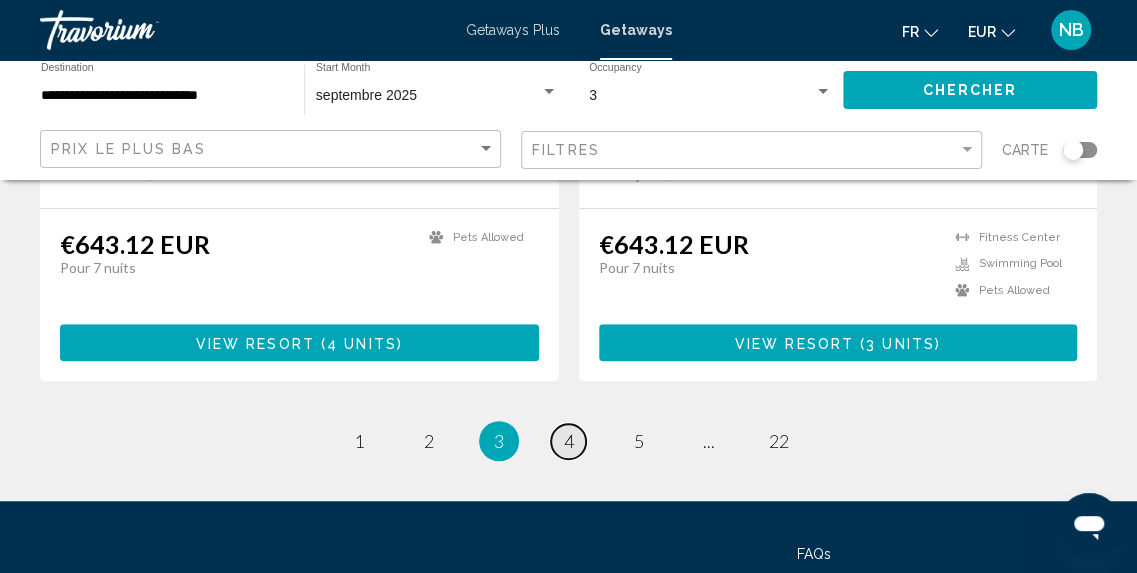 click on "page  4" at bounding box center (568, 441) 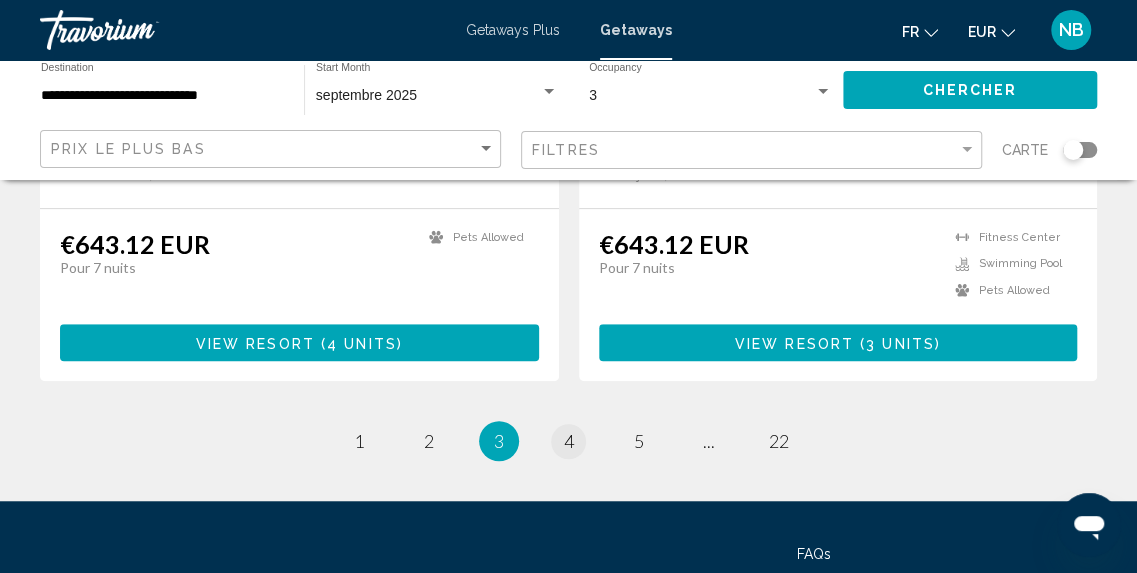 scroll, scrollTop: 0, scrollLeft: 0, axis: both 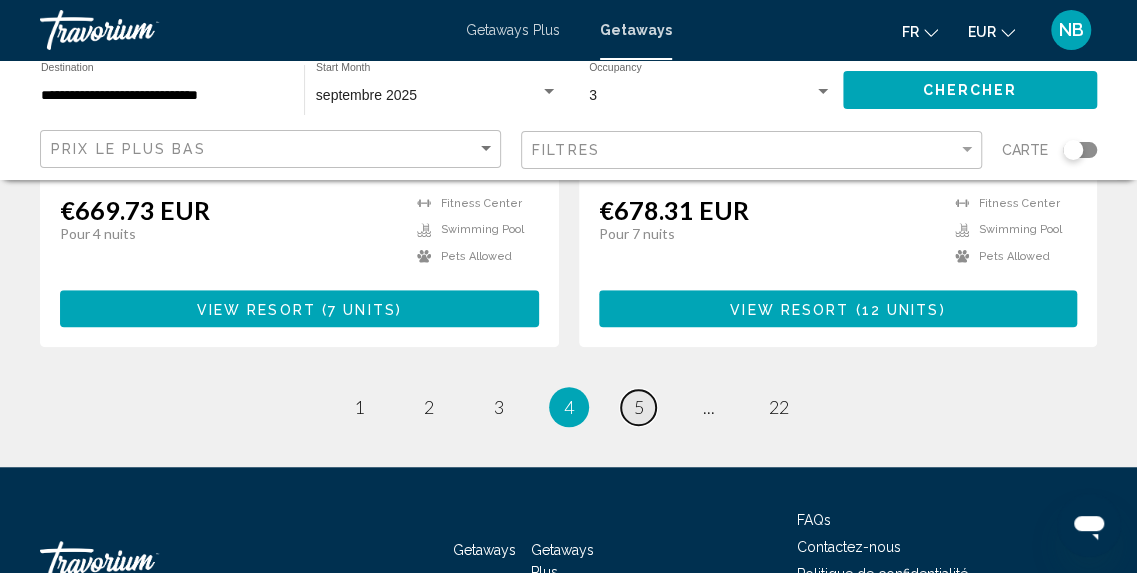 click on "5" at bounding box center (639, 407) 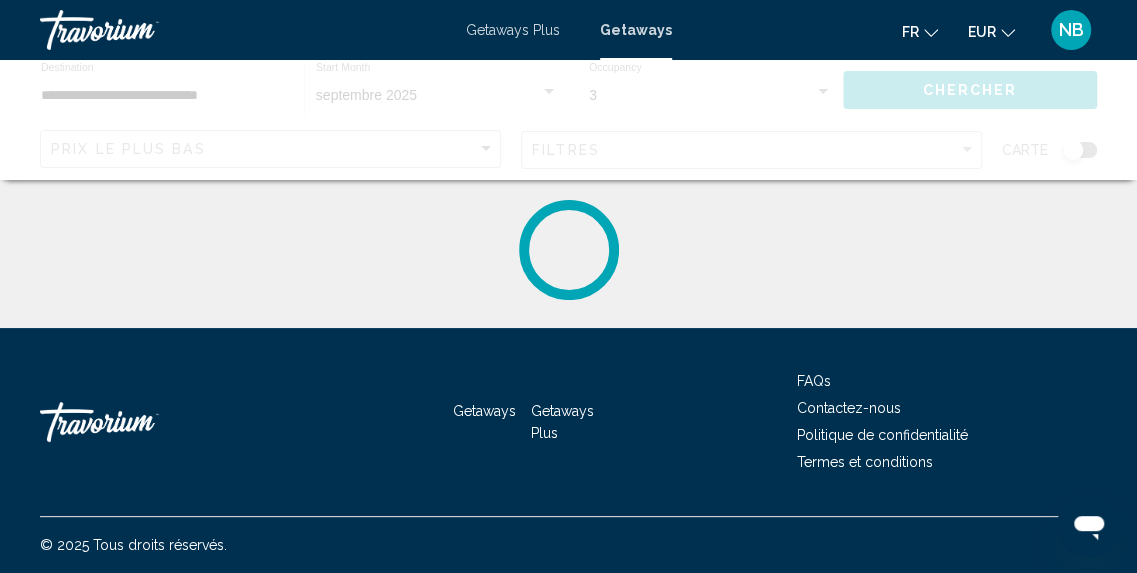 scroll, scrollTop: 0, scrollLeft: 0, axis: both 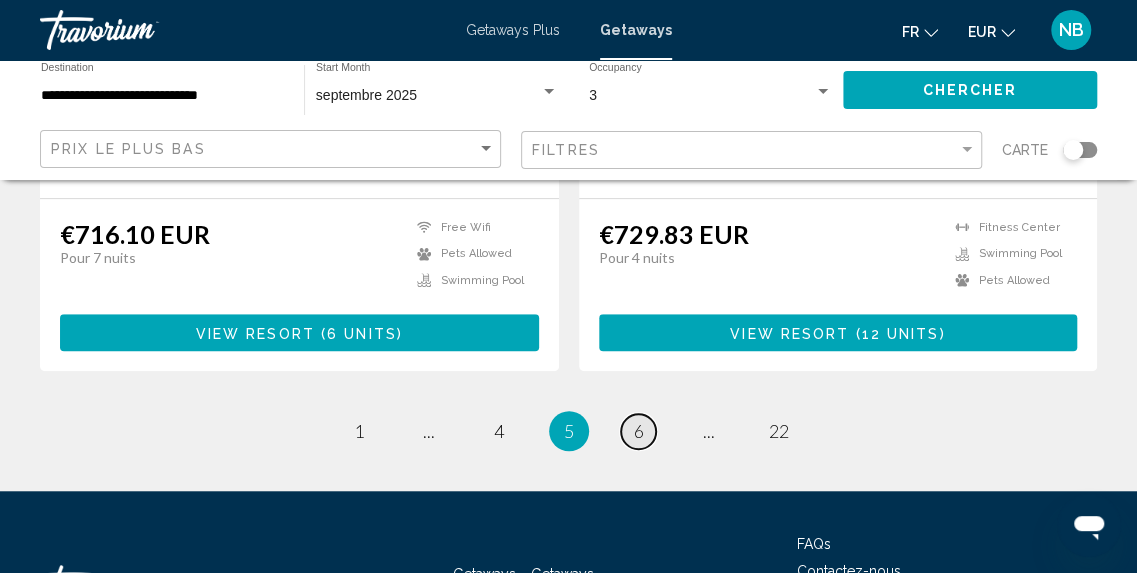 click on "page  6" at bounding box center (638, 431) 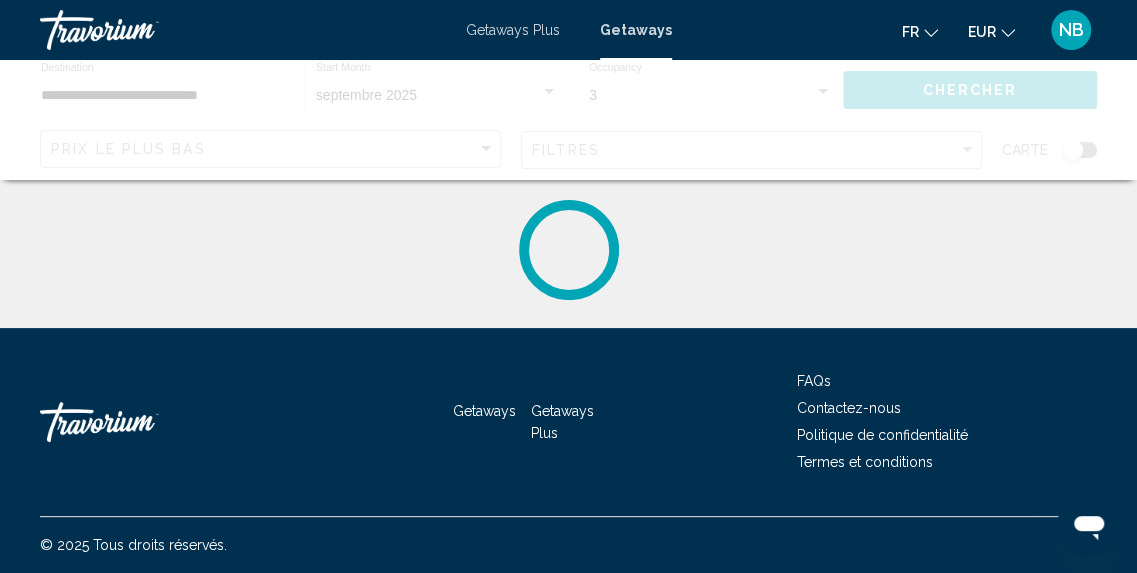scroll, scrollTop: 0, scrollLeft: 0, axis: both 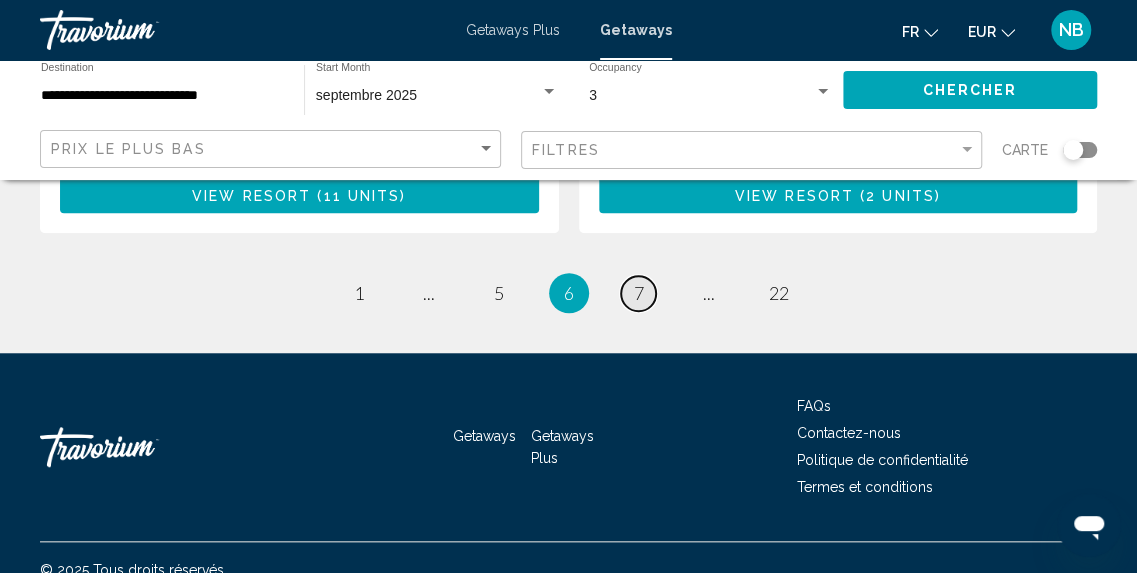 click on "page  7" at bounding box center [638, 293] 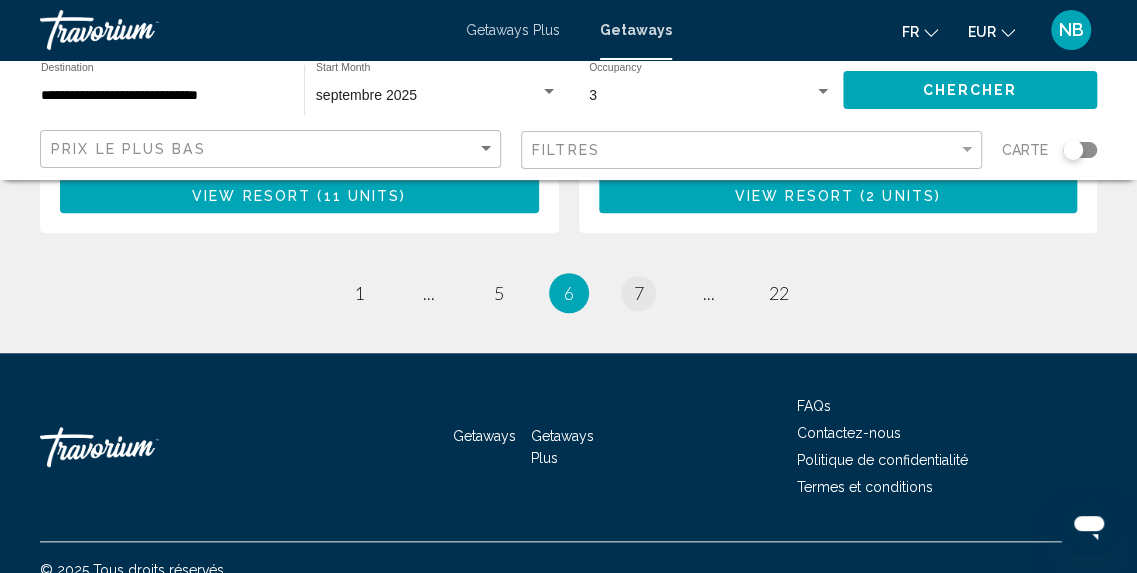 scroll, scrollTop: 0, scrollLeft: 0, axis: both 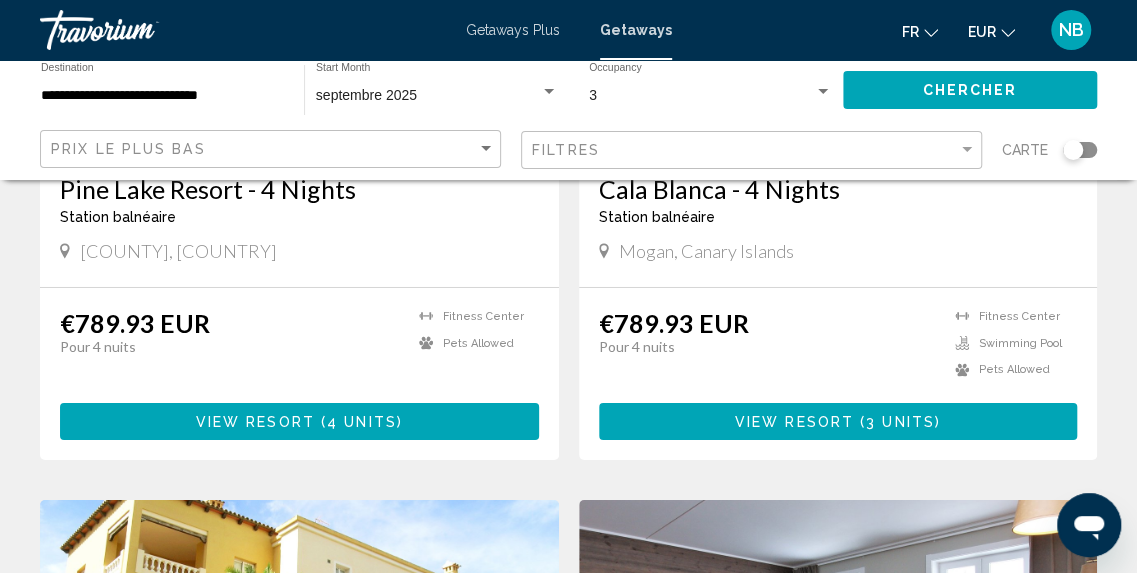 click on "€798.52 EUR" at bounding box center (135, 989) 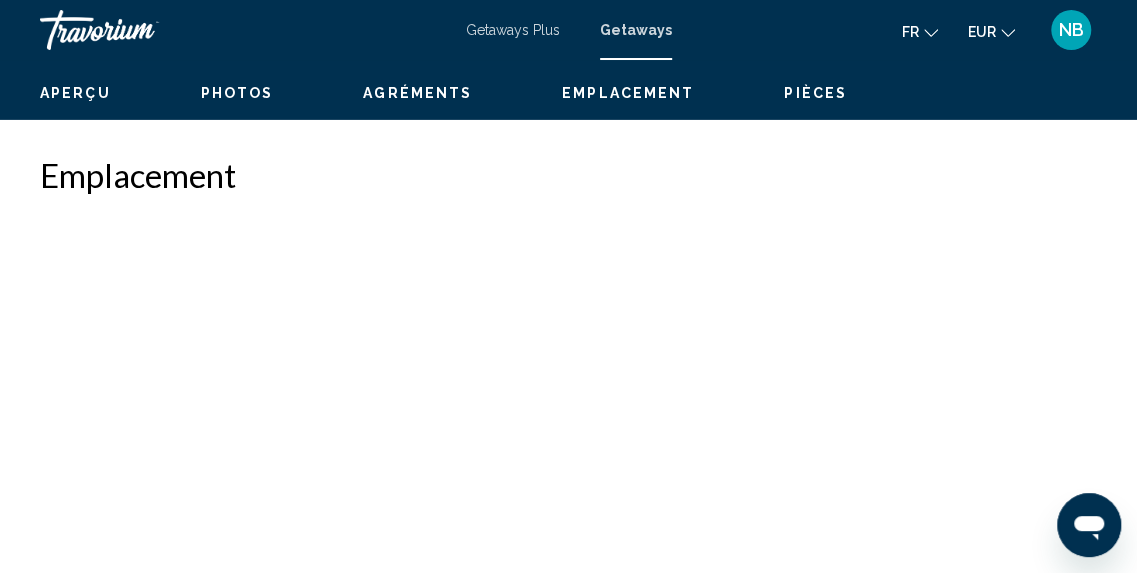 scroll, scrollTop: 248, scrollLeft: 0, axis: vertical 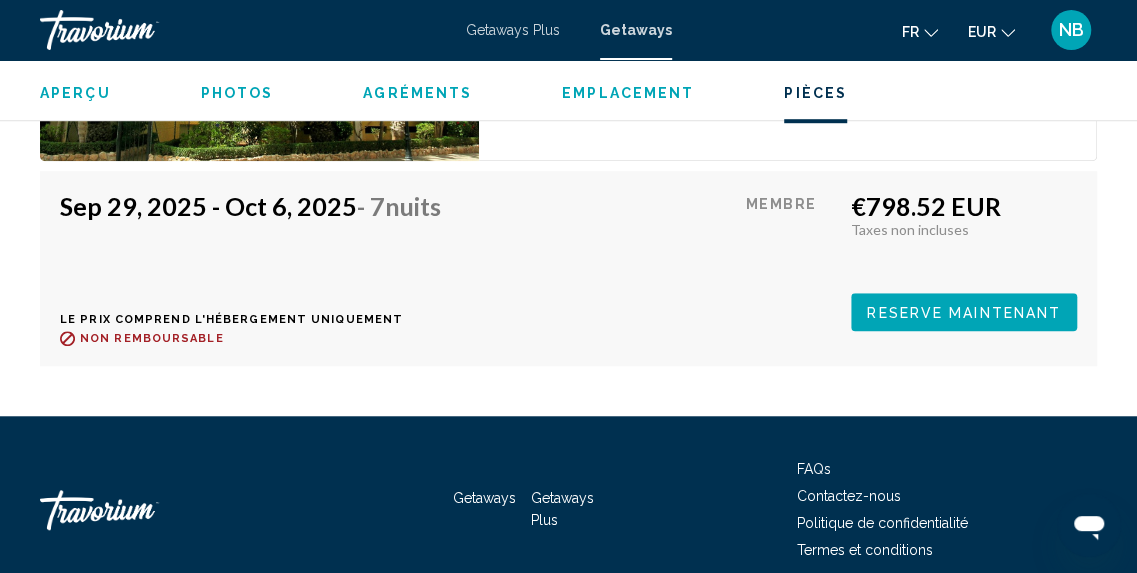 click on "Reserve maintenant" at bounding box center (964, 313) 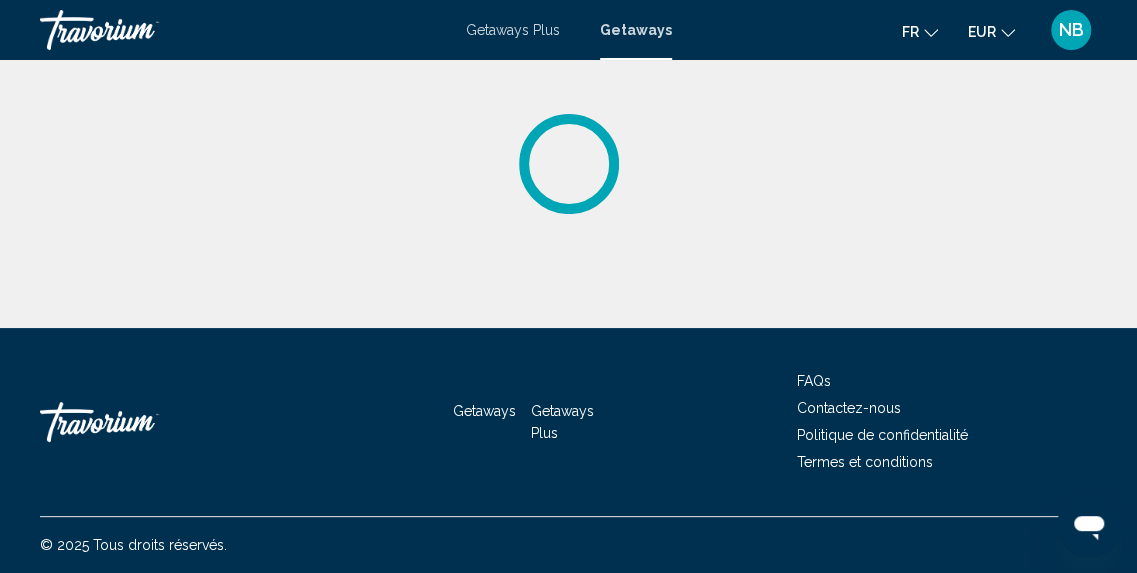 scroll, scrollTop: 0, scrollLeft: 0, axis: both 